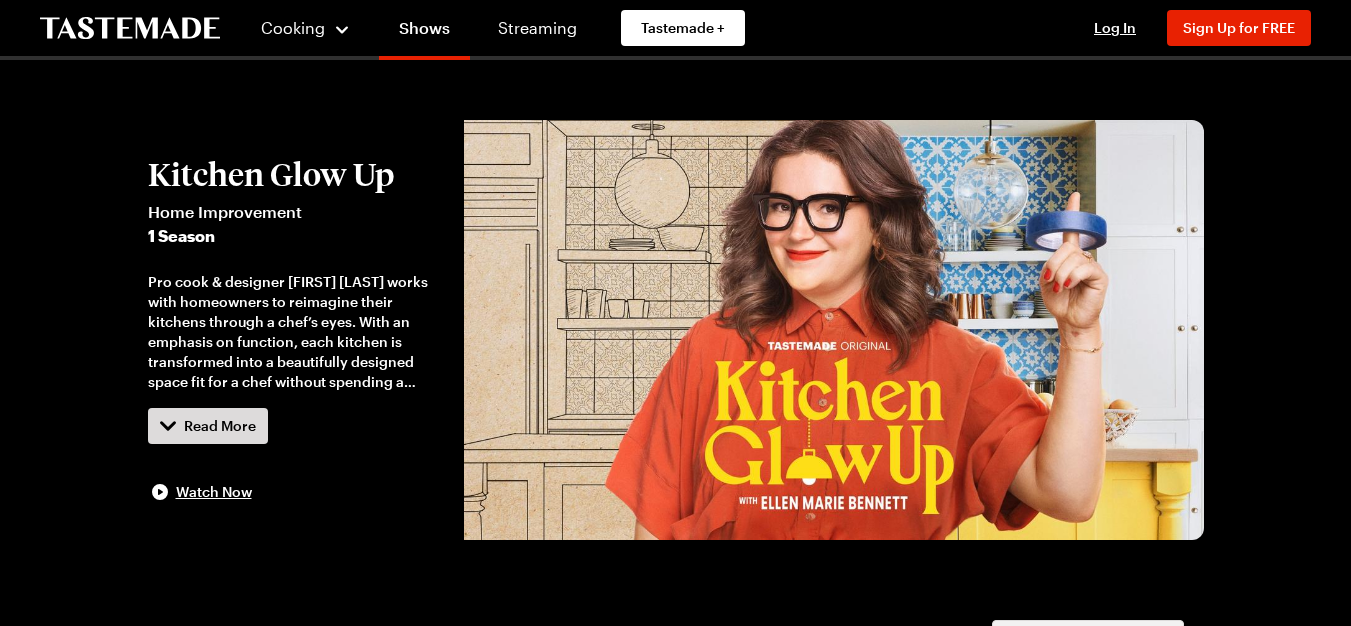 scroll, scrollTop: 0, scrollLeft: 0, axis: both 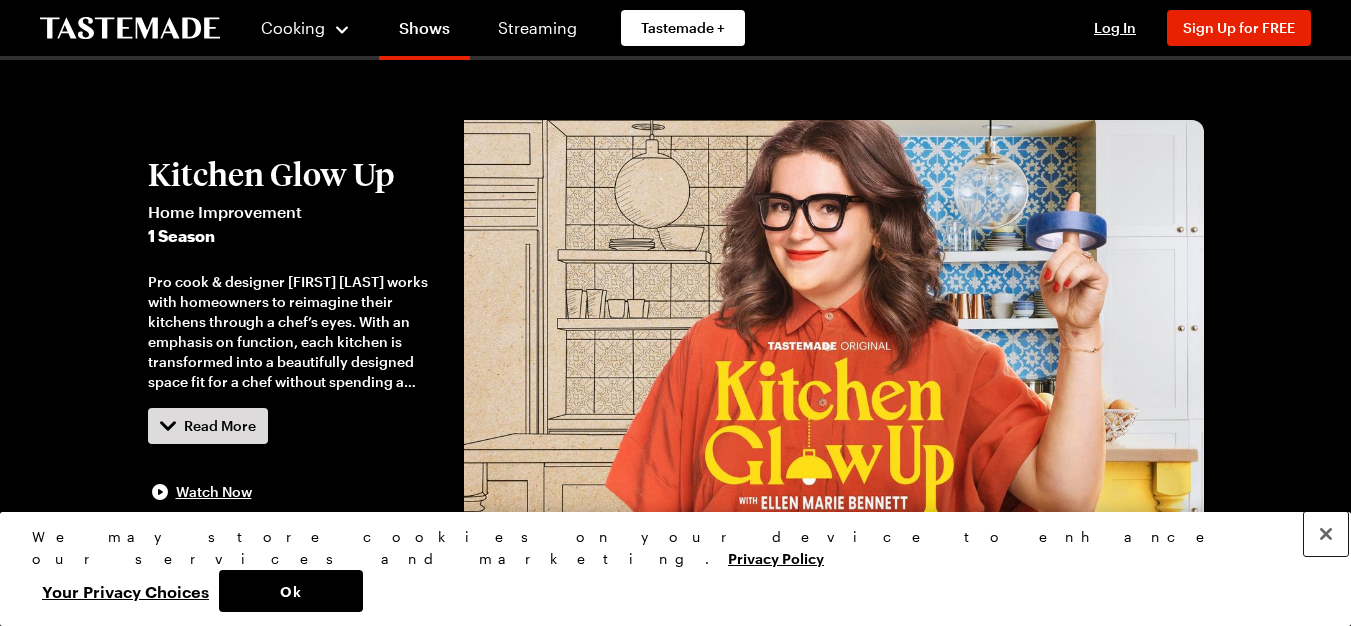 click at bounding box center [1326, 534] 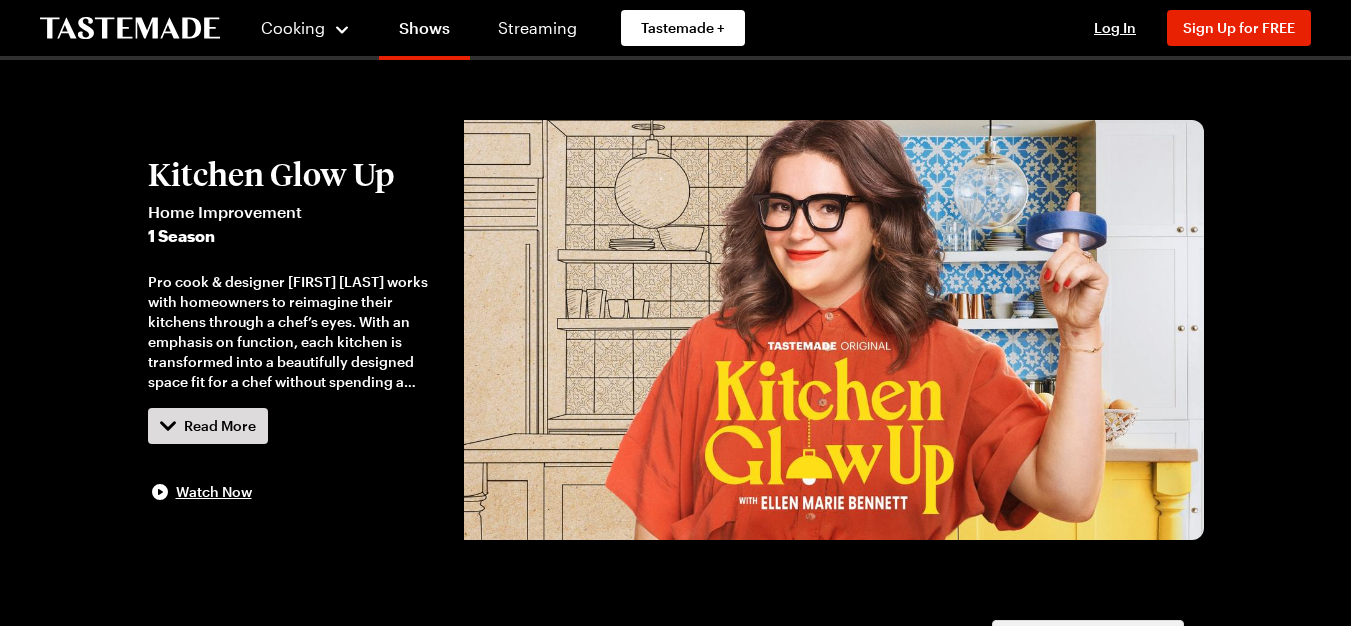 click on "Kitchen Glow Up Home Improvement 1 Season Pro cook & designer [FIRST] [LAST] works with homeowners to reimagine their kitchens through a chef’s eyes. With an emphasis on function, each kitchen is transformed into a beautifully designed space fit for a chef without spending a fortune. Read More Watch Now" at bounding box center [296, 330] 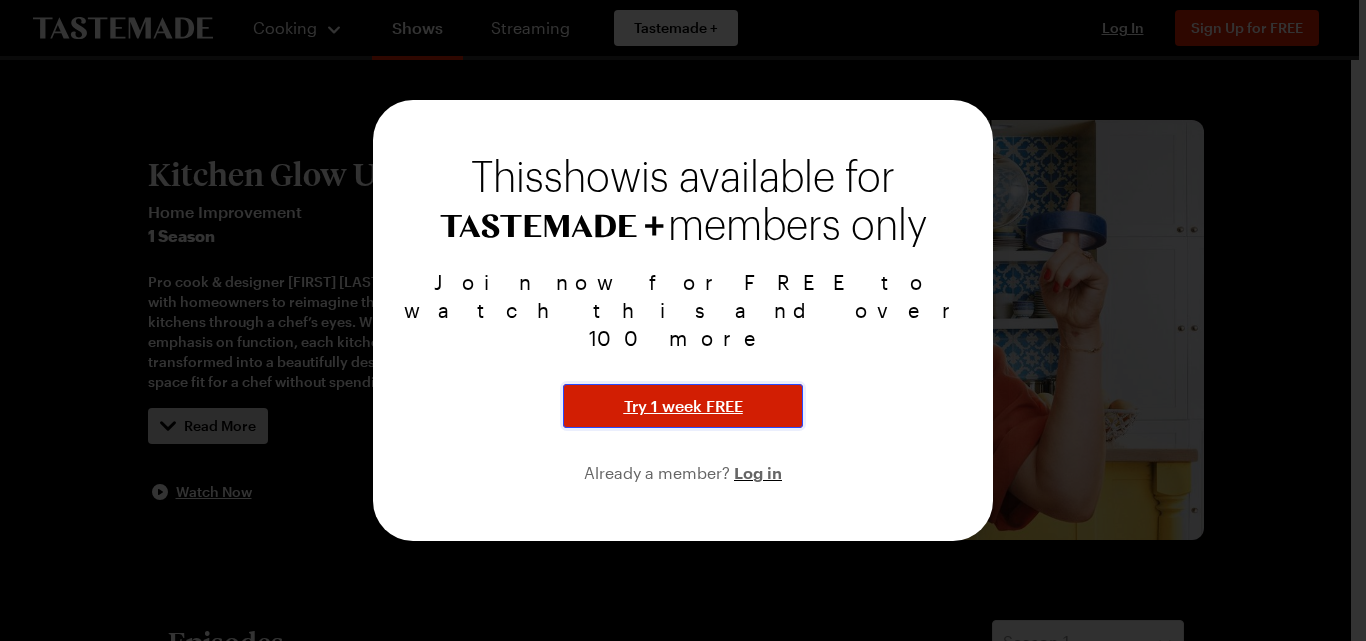 click on "Try 1 week FREE" at bounding box center (683, 406) 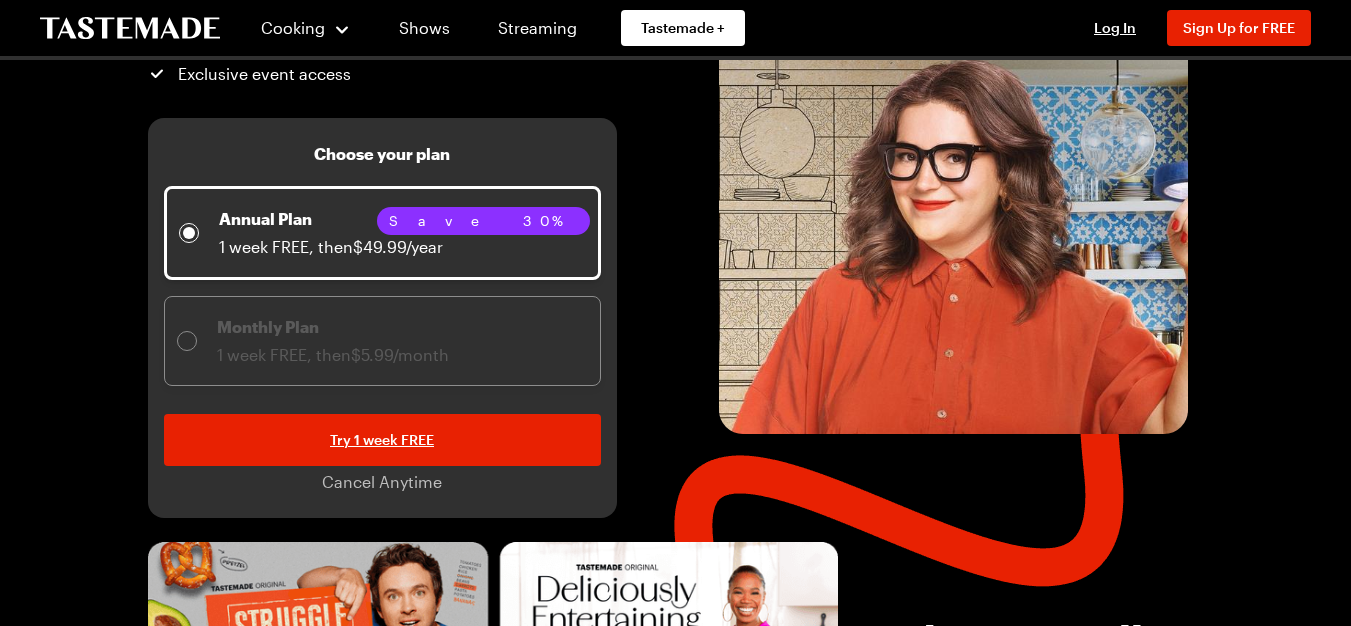 scroll, scrollTop: 337, scrollLeft: 0, axis: vertical 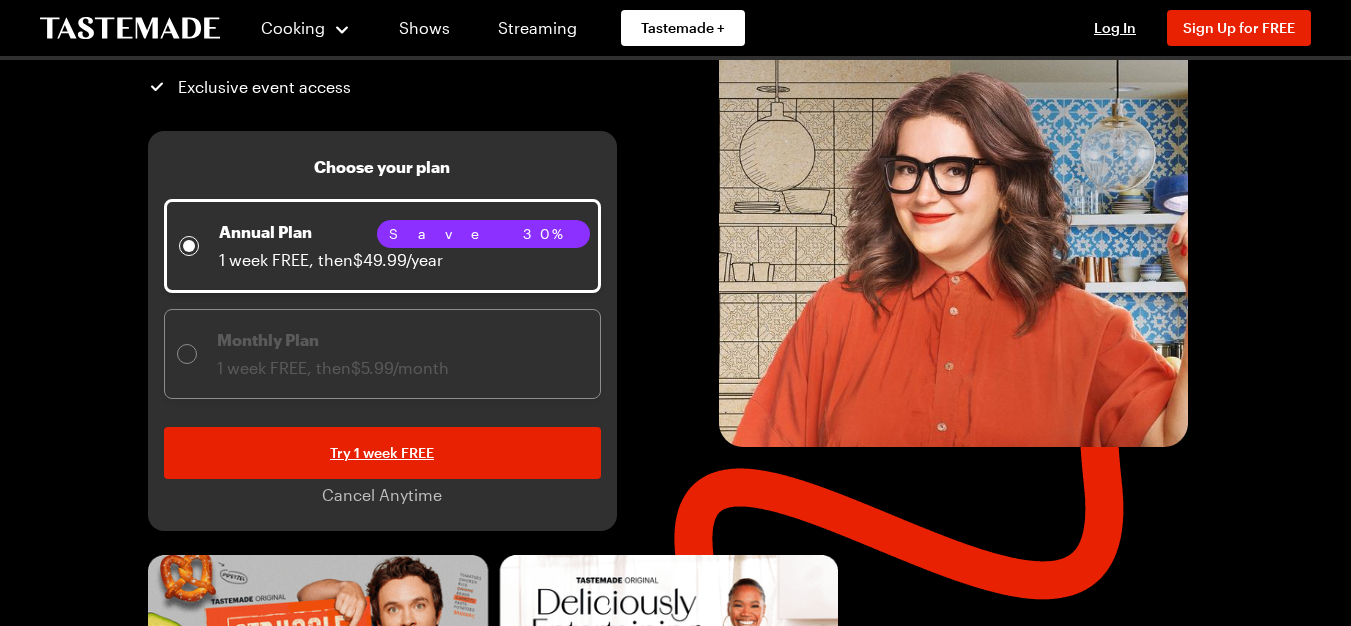 click on "Monthly Plan" at bounding box center (333, 340) 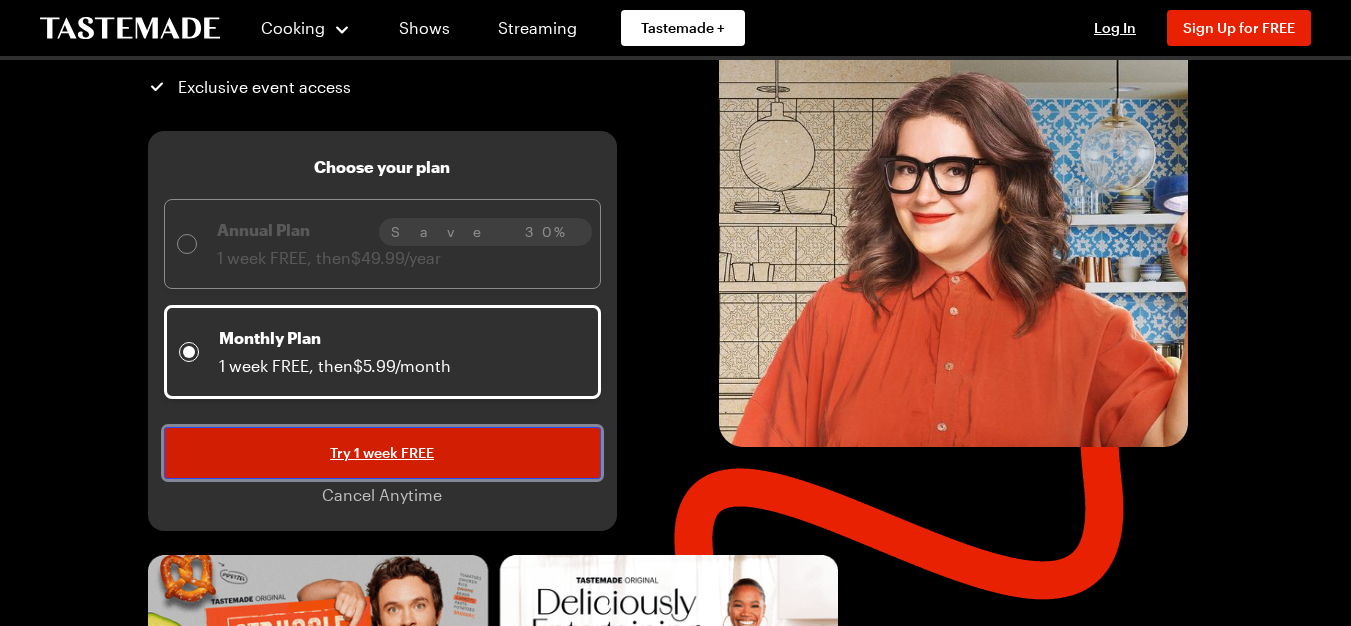 click on "Try 1 week FREE" at bounding box center [382, 453] 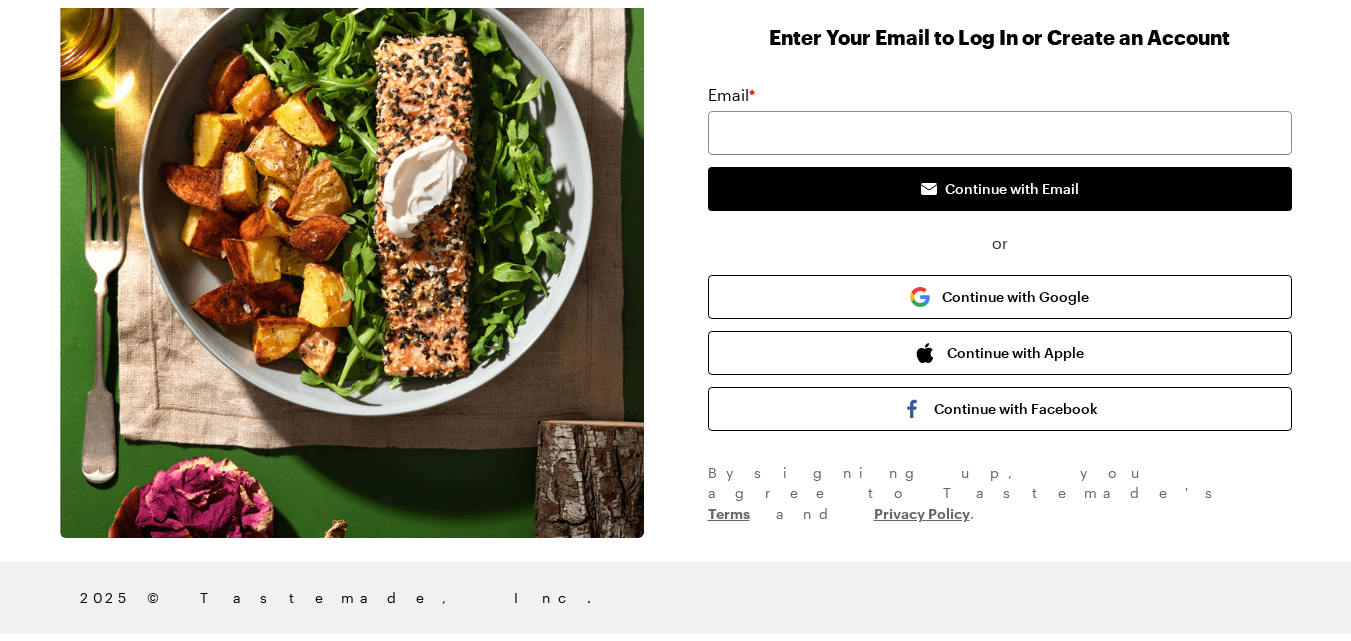 scroll, scrollTop: 0, scrollLeft: 0, axis: both 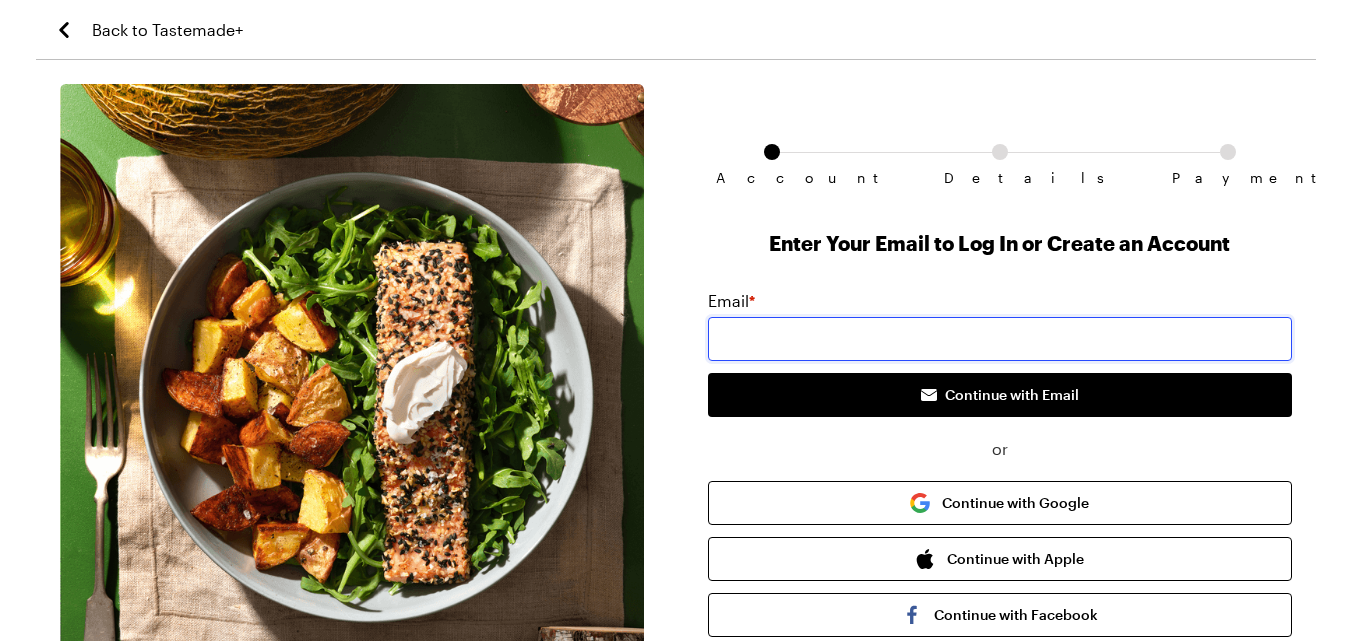click at bounding box center (1000, 339) 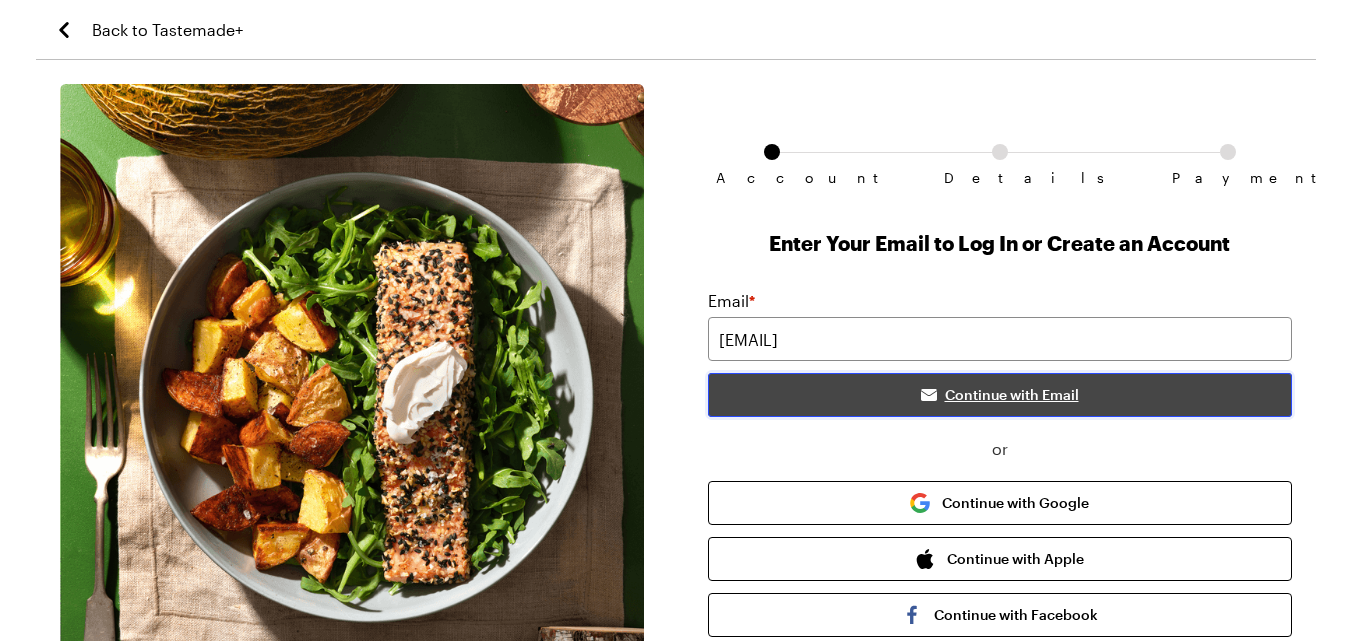 click on "Continue with Email" at bounding box center [1000, 395] 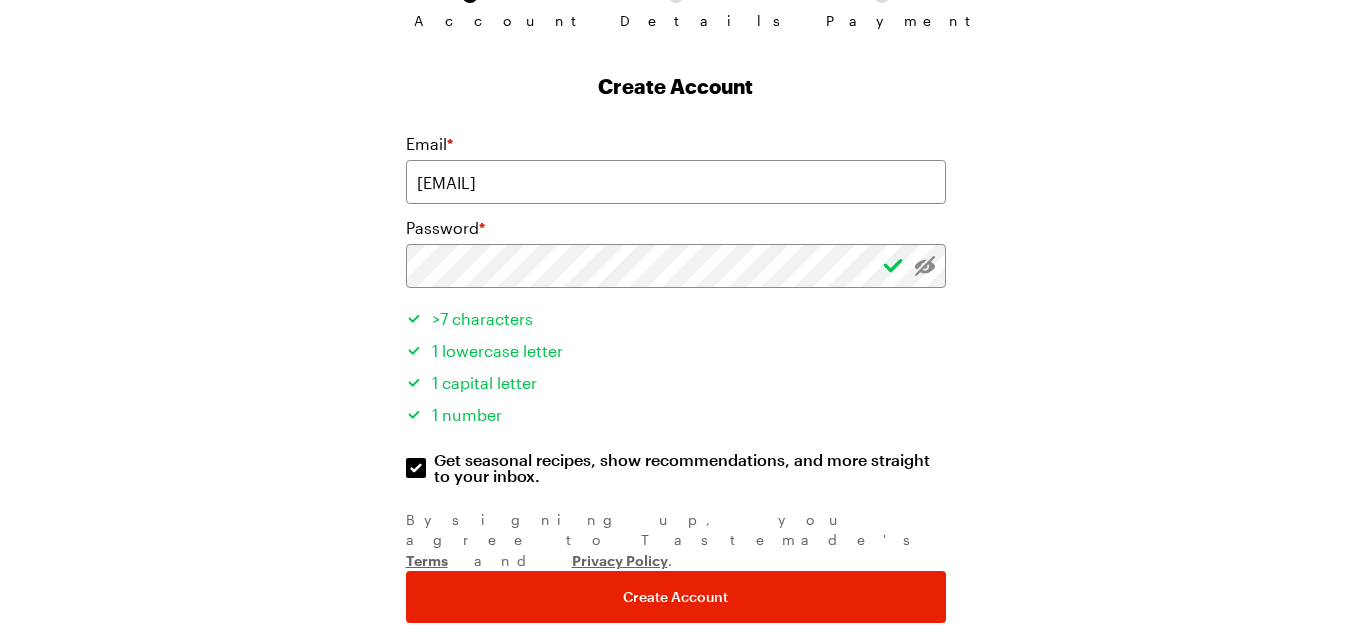 scroll, scrollTop: 194, scrollLeft: 0, axis: vertical 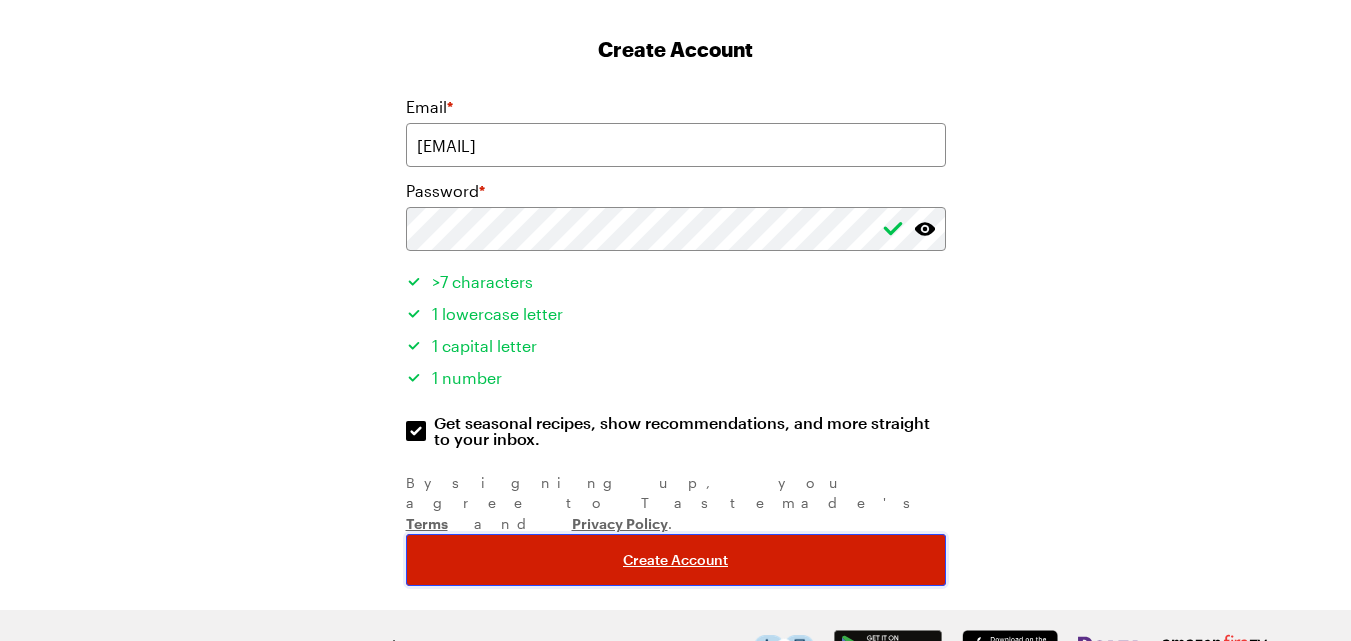 click on "Create Account" at bounding box center (676, 560) 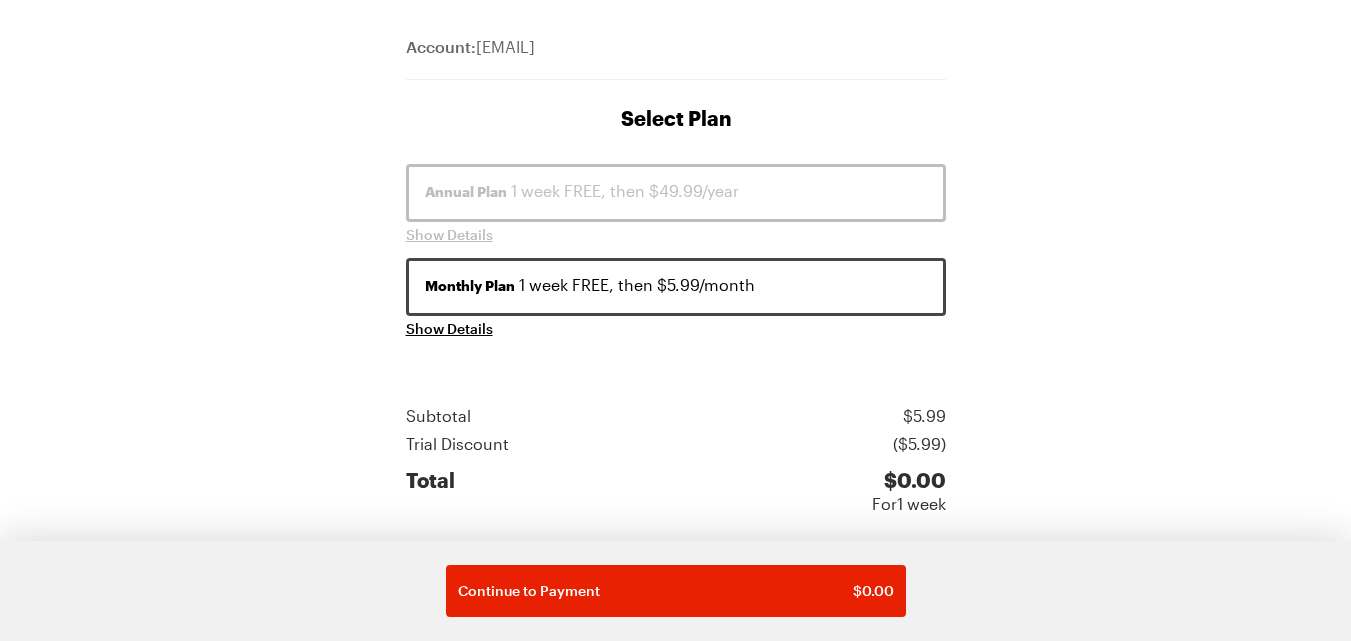 scroll, scrollTop: 0, scrollLeft: 0, axis: both 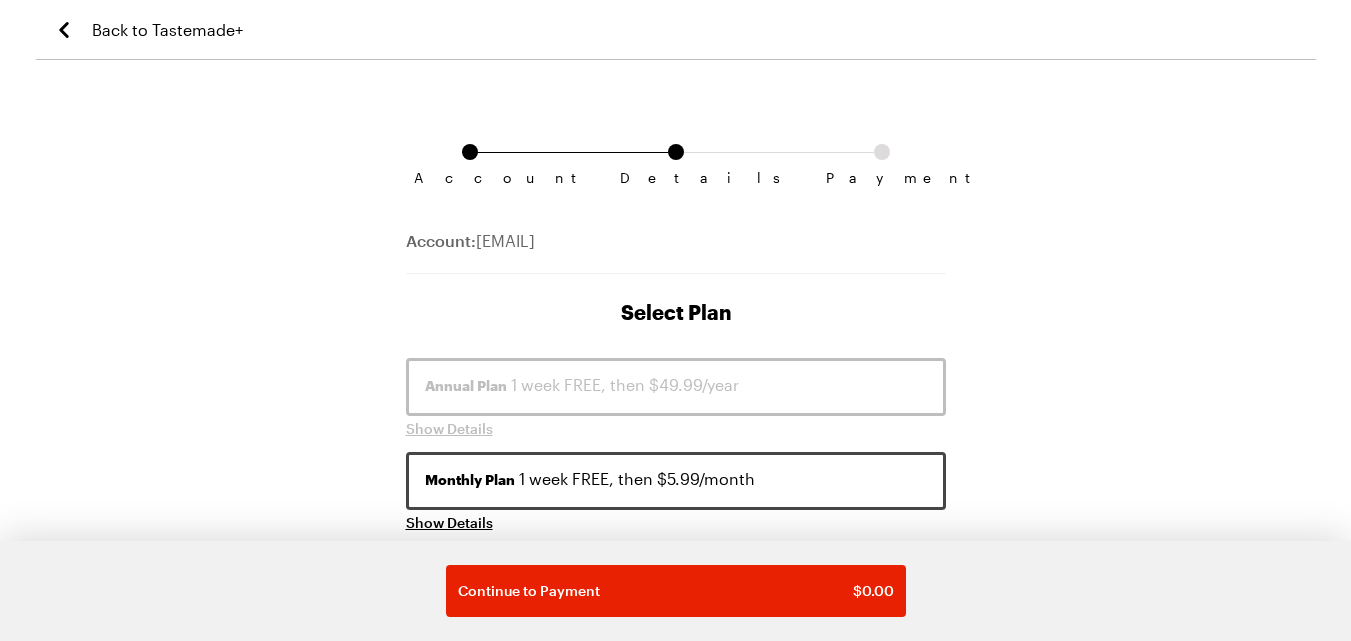 click on "Account Details Payment Account: [EMAIL] Select Plan Annual Plan 1 week FREE, then $49.99/year Show Details Monthly Plan 1 week FREE, then $5.99/month Show Details Subtotal $ 5.99 Trial Discount ($ 5.99 ) Total $ 0.00 For 1 week Apply Payment Date: [DATE] Your first 1 week will be free. Afterwards you will be billed $5.99 every month until you cancel, which you can do anytime in the Tastemade+ section of your dashboard. By selecting Subscribe, you agree to Tastemade's Terms , and Privacy Policy . Continue to Payment $ 0.00" at bounding box center [676, 707] 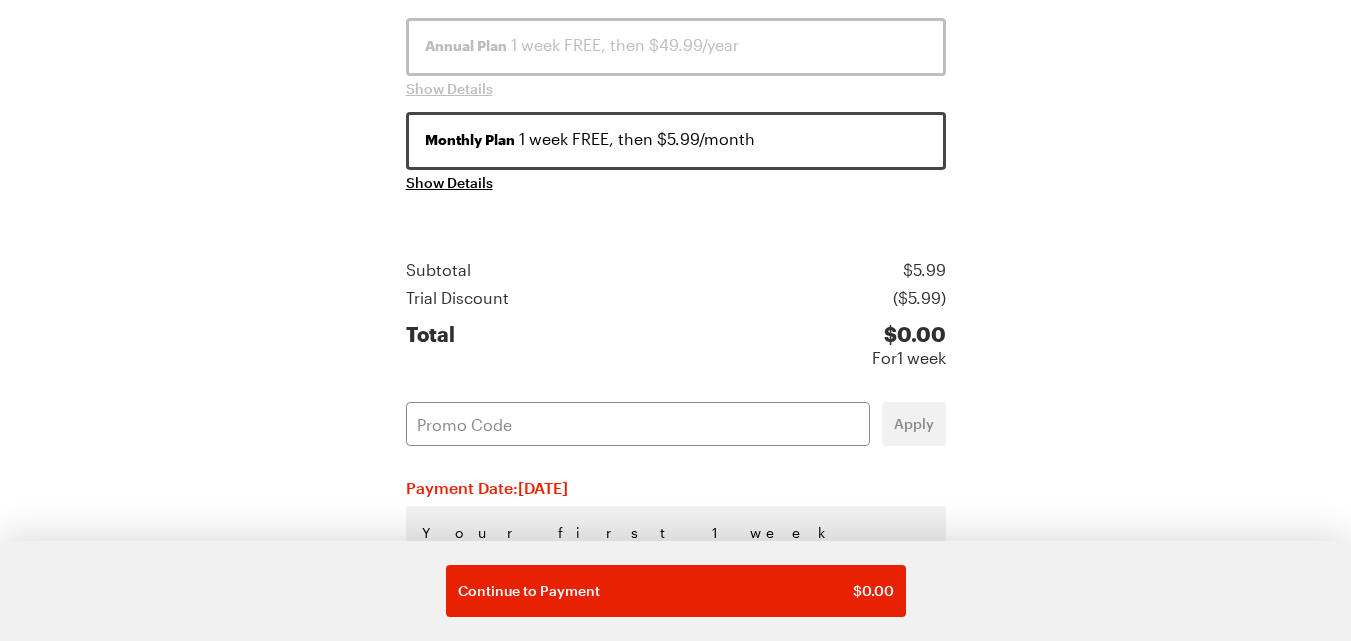 scroll, scrollTop: 475, scrollLeft: 0, axis: vertical 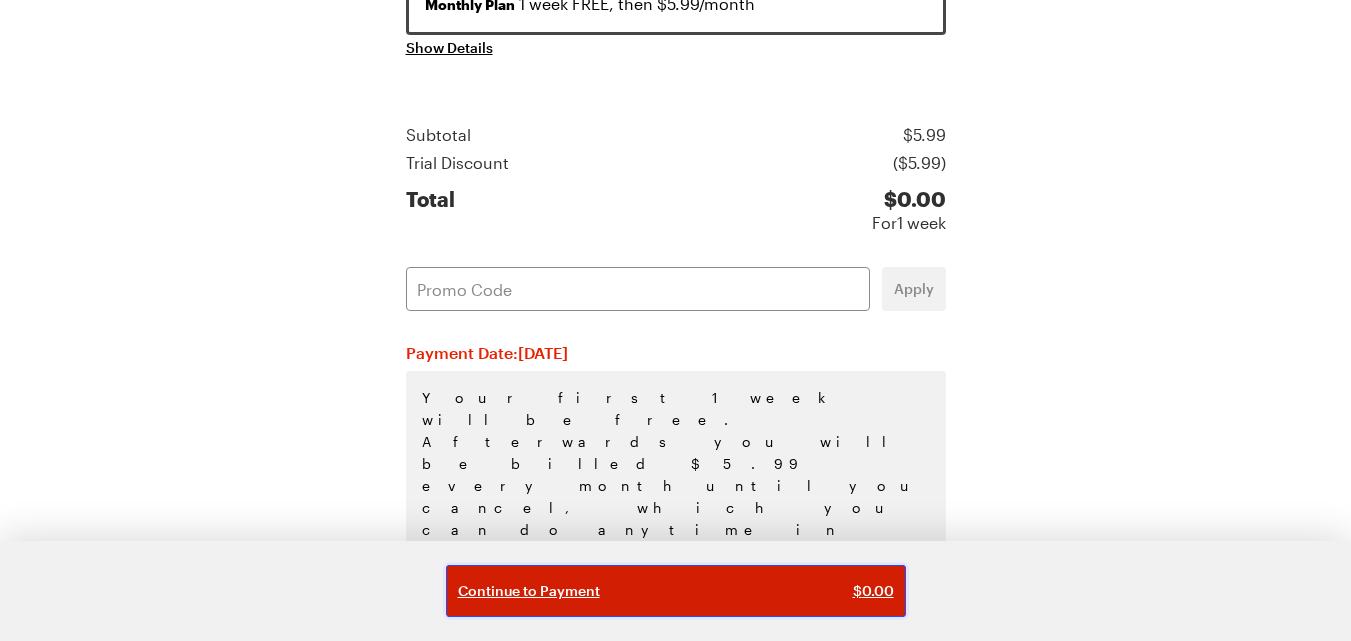 click on "Continue to Payment $ 0.00" at bounding box center (676, 591) 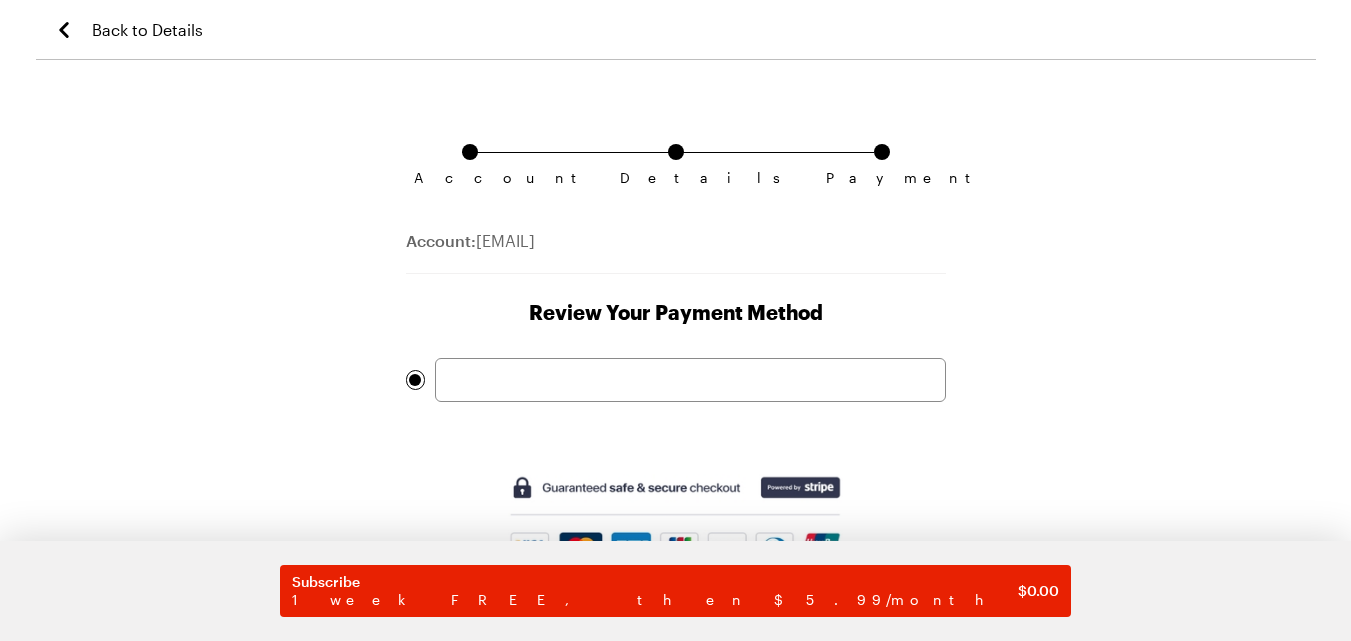 scroll, scrollTop: 91, scrollLeft: 0, axis: vertical 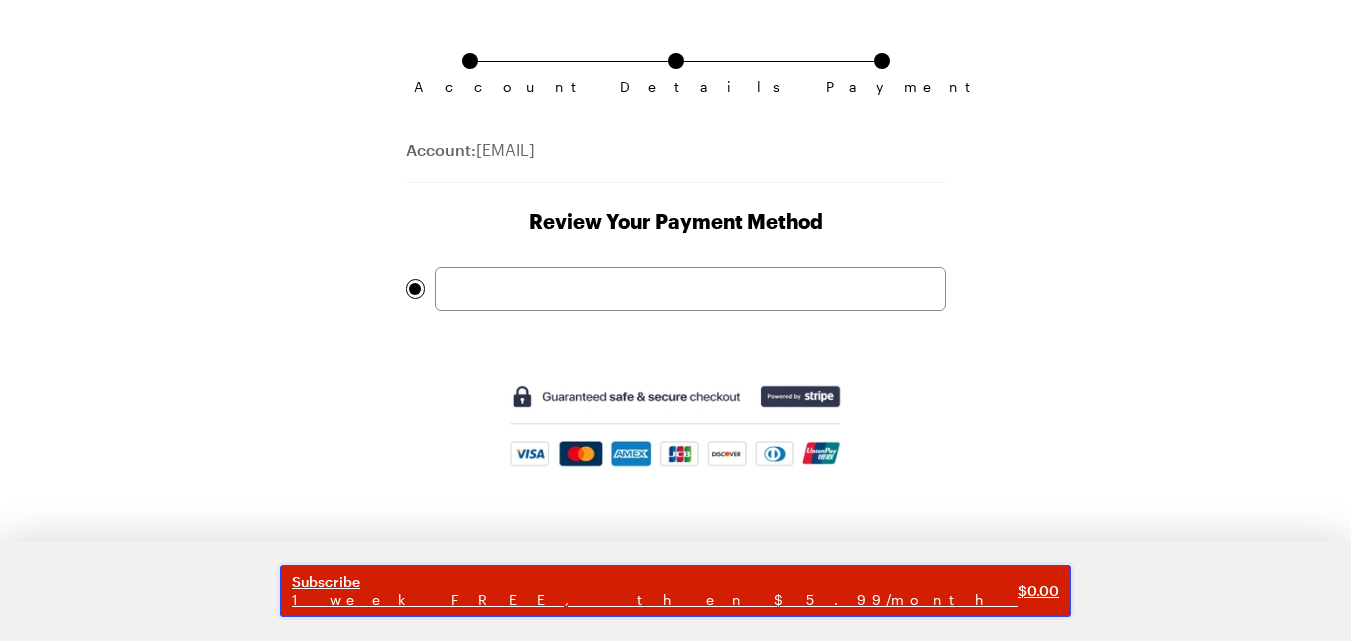 click on "1 week FREE, then $5.99/month" at bounding box center (655, 600) 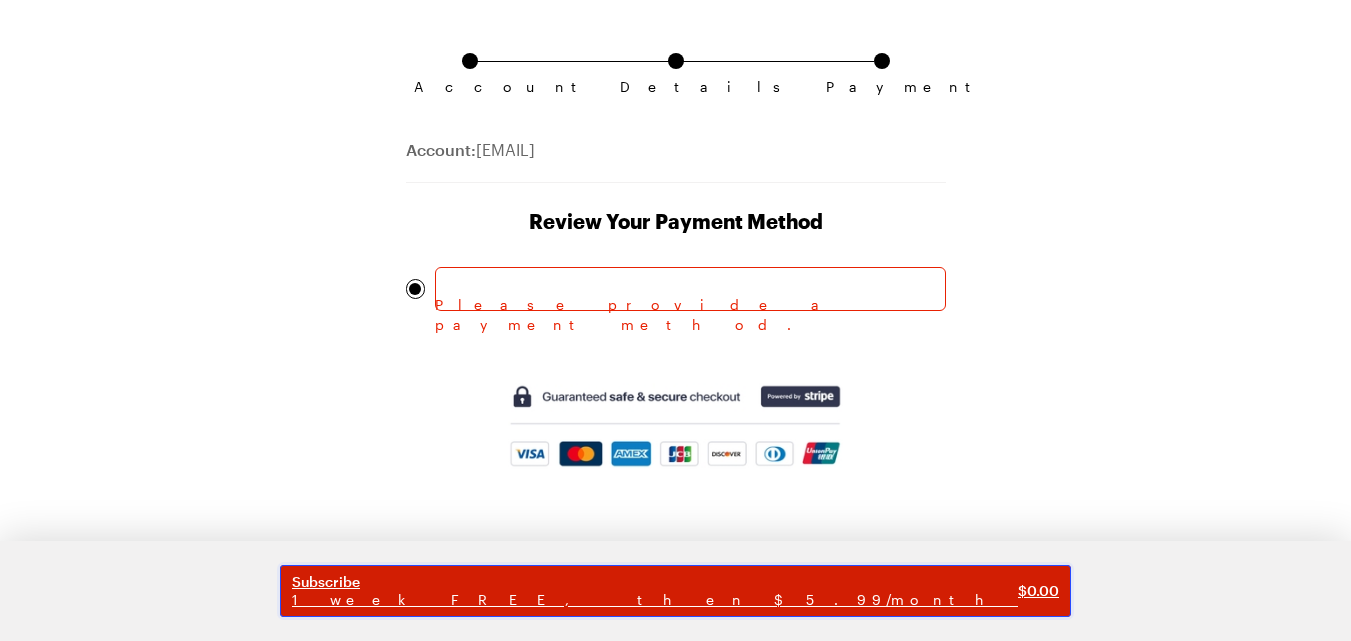 click on "1 week FREE, then $5.99/month" at bounding box center (655, 600) 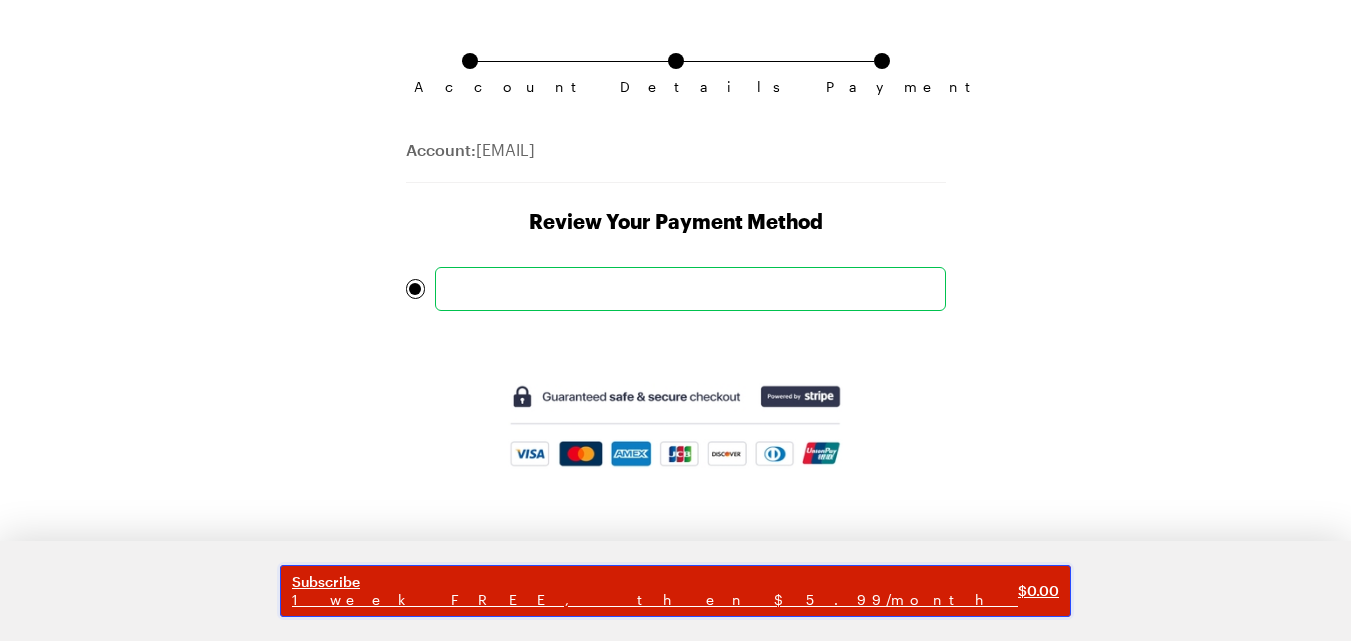 click on "1 week FREE, then $5.99/month" at bounding box center (655, 600) 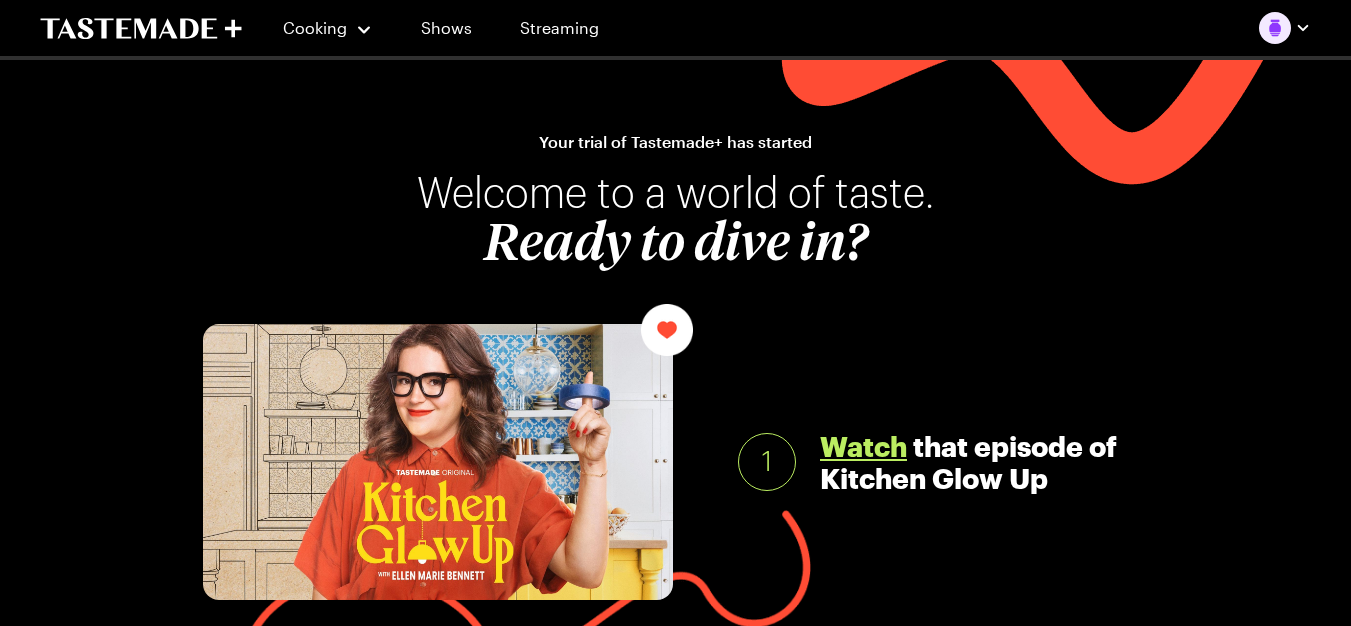 scroll, scrollTop: 260, scrollLeft: 0, axis: vertical 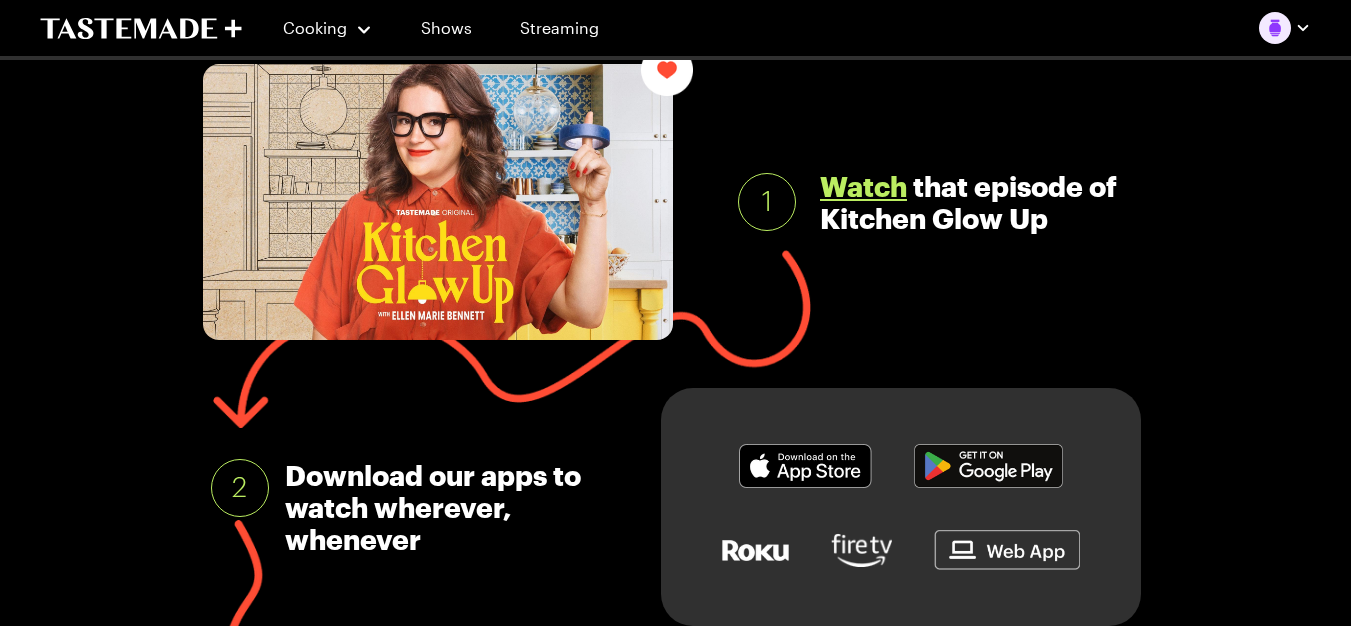 click on "Watch" at bounding box center (863, 186) 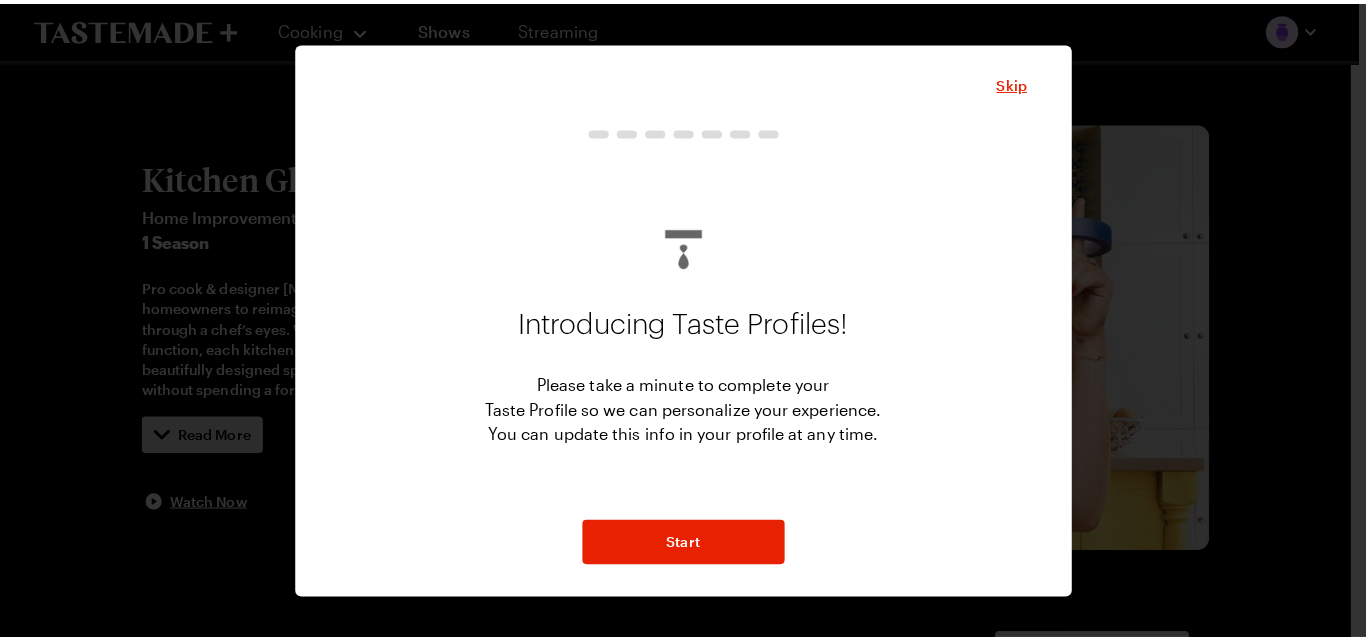 scroll, scrollTop: 0, scrollLeft: 0, axis: both 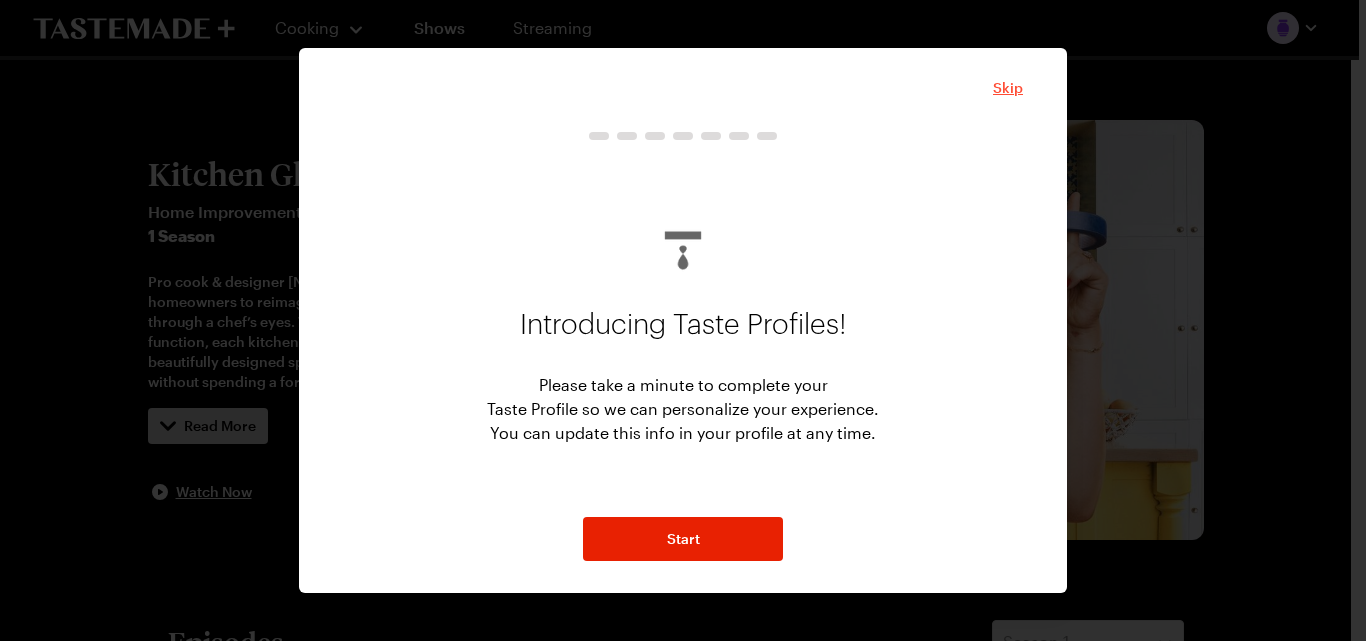 click on "Skip" at bounding box center (1008, 88) 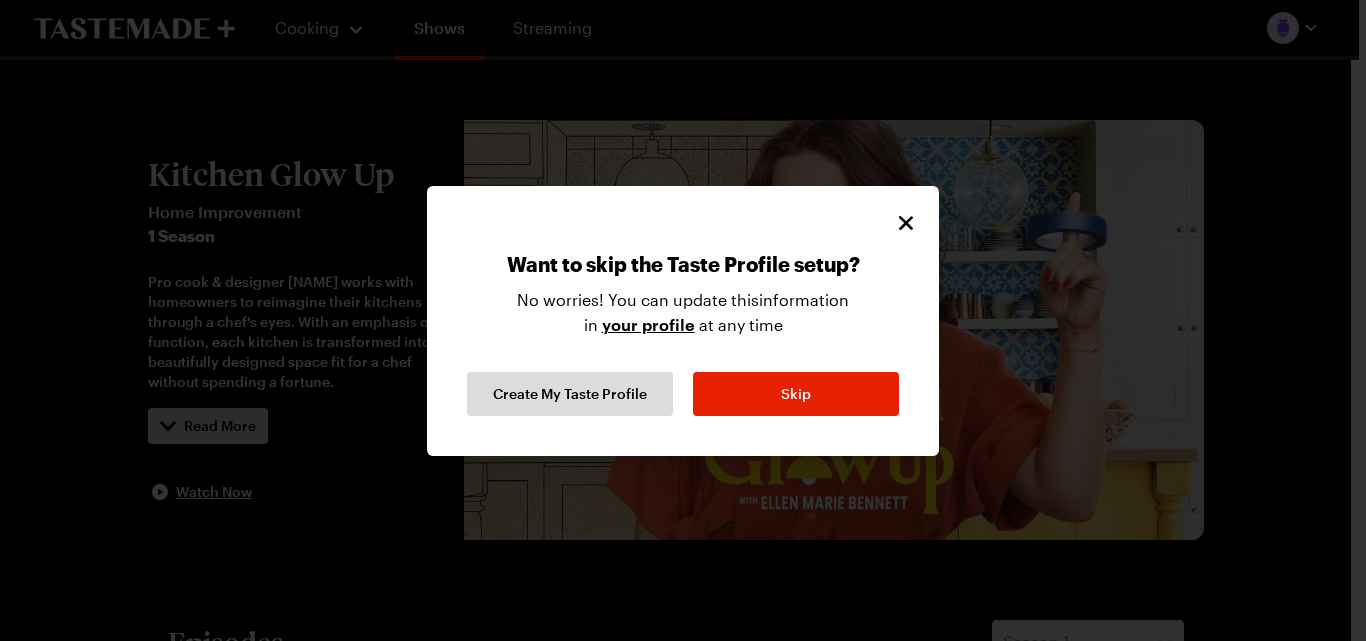 click at bounding box center (683, 320) 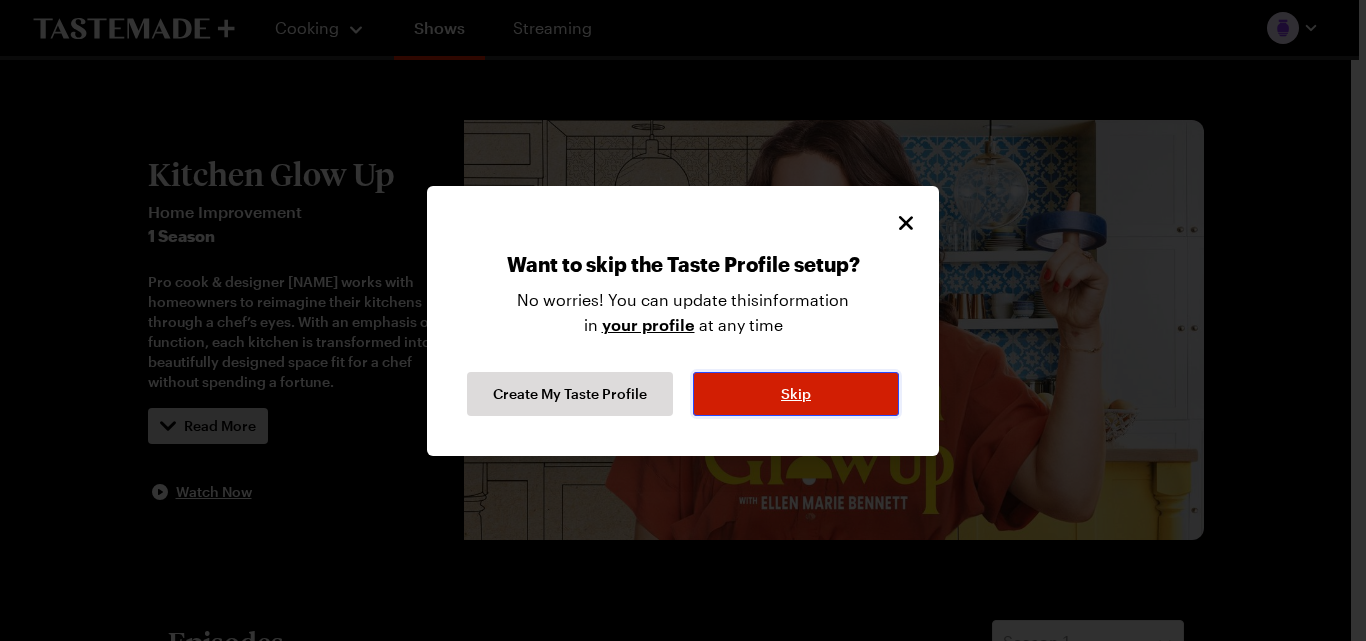 click on "Skip" at bounding box center [796, 394] 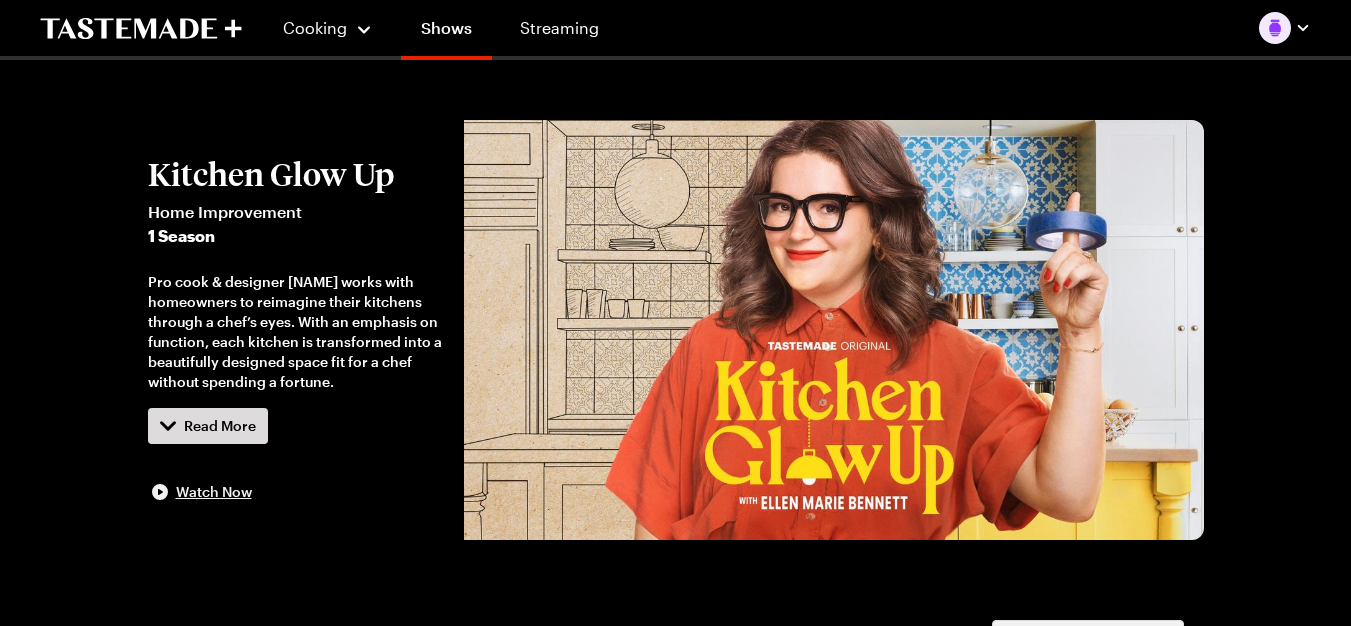 click on "Watch Now" at bounding box center [214, 492] 